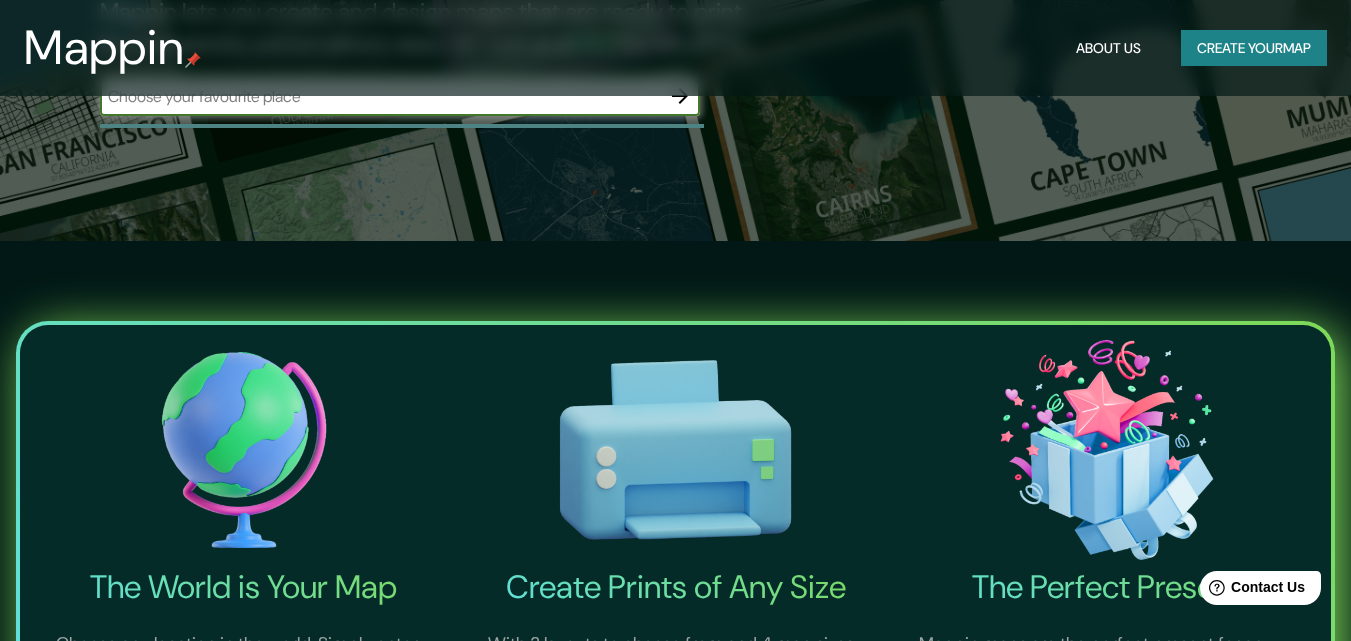 scroll, scrollTop: 100, scrollLeft: 0, axis: vertical 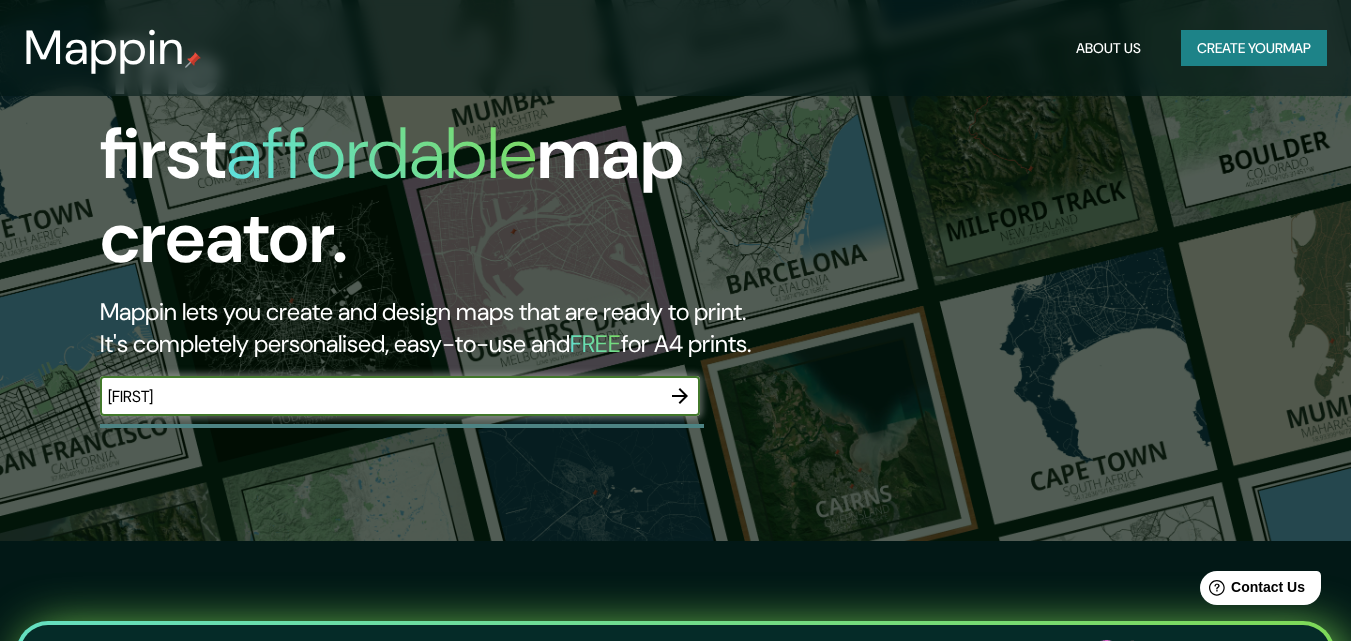 type on "[FIRST]" 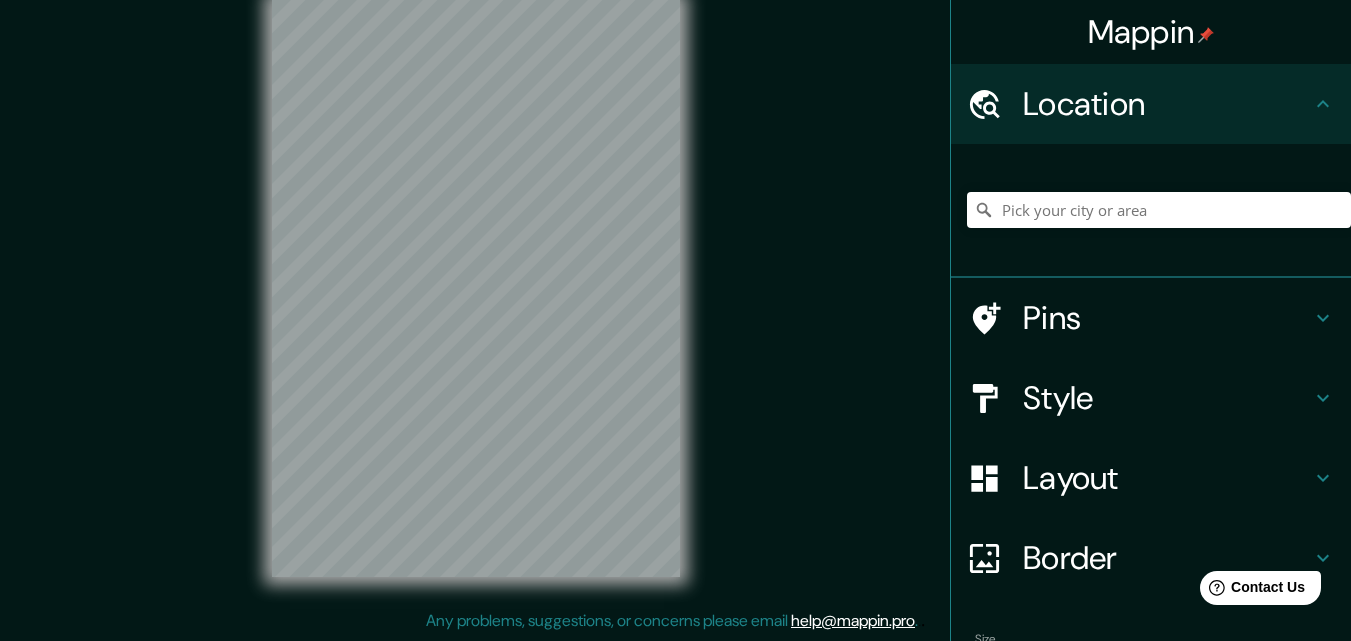 scroll, scrollTop: 0, scrollLeft: 0, axis: both 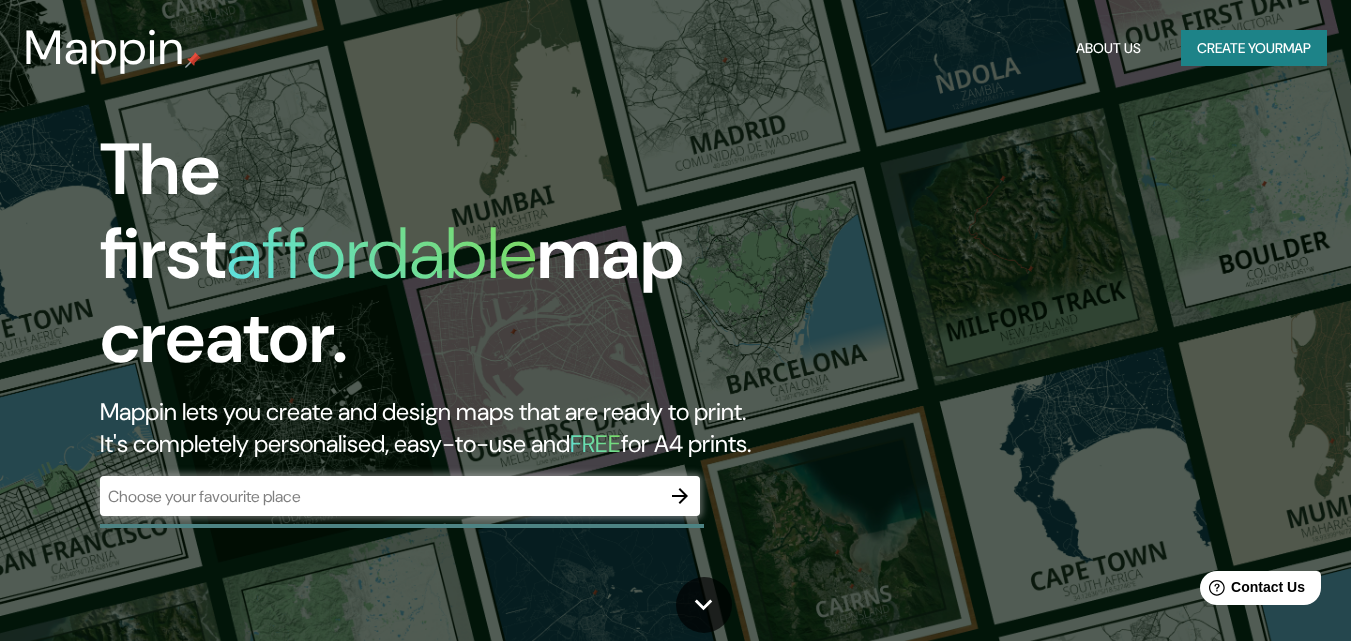 click on "​" at bounding box center [400, 496] 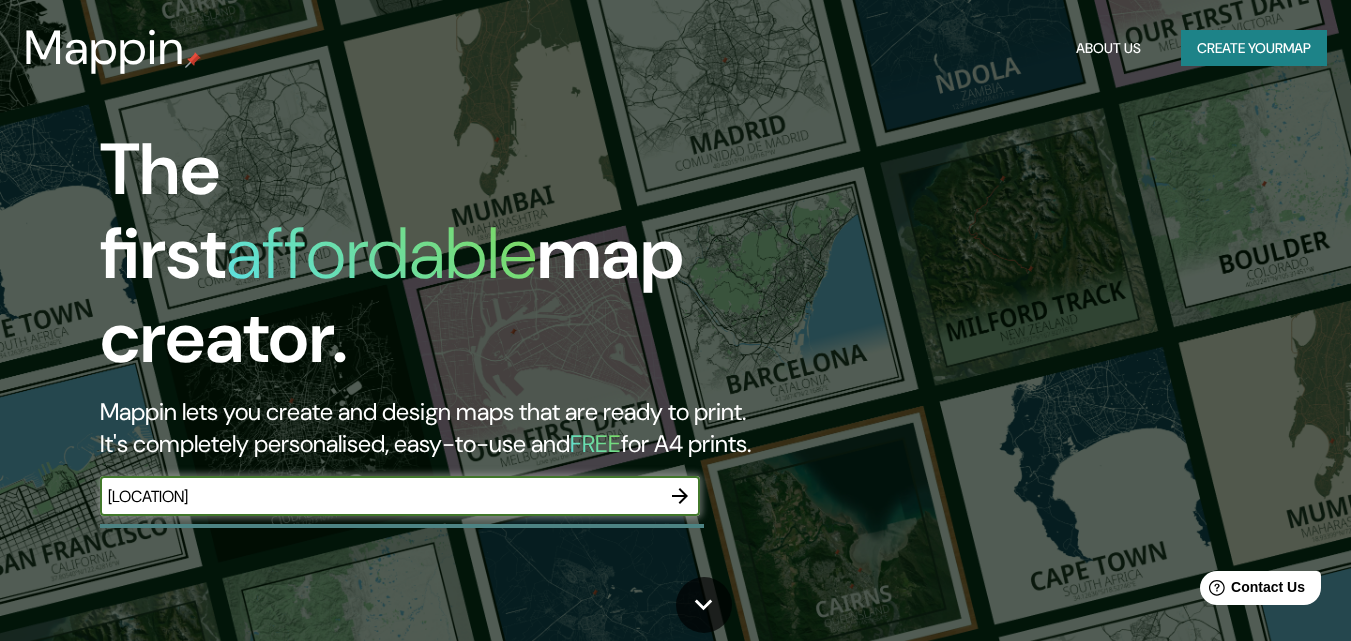 type on "[LOCATION]" 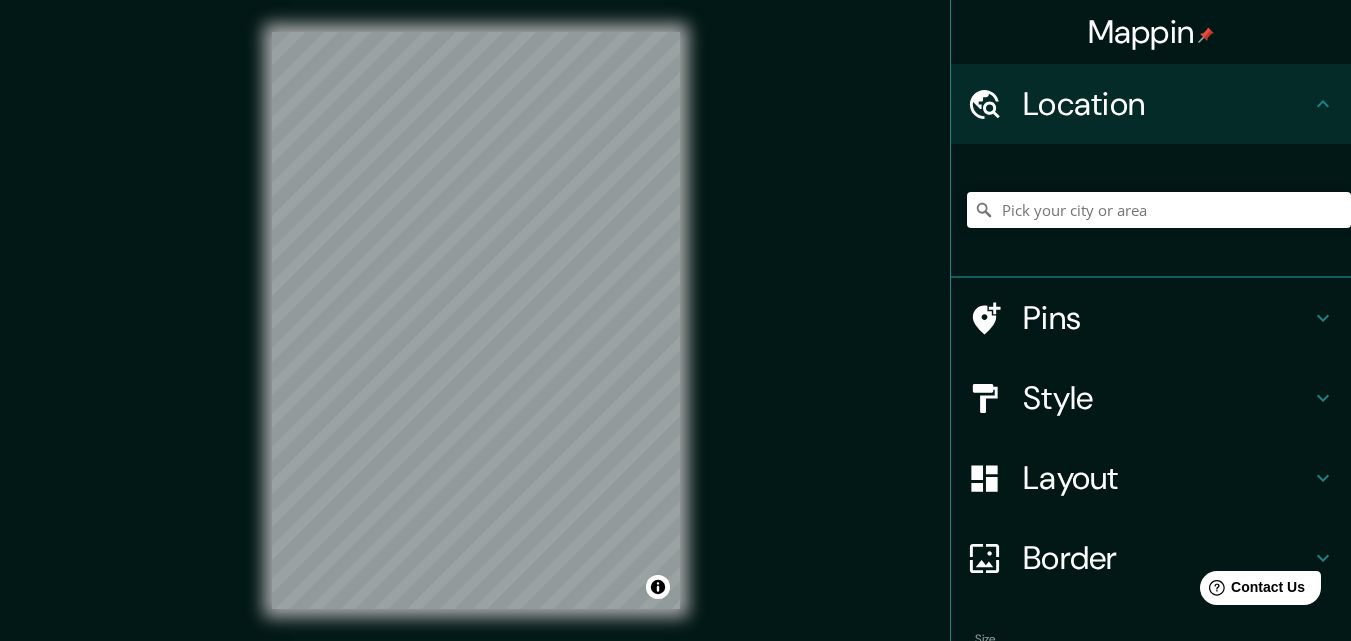 click on "Mappin Location Pins Style Layout Border Choose a border.  Hint : you can make layers of the frame opaque to create some cool effects. None Simple Transparent Fancy Size A4 single Zoom level too high - zoom in more Create your map © Mapbox   © OpenStreetMap   Improve this map Any problems, suggestions, or concerns please email    help@mappin.pro . . ." at bounding box center (675, 320) 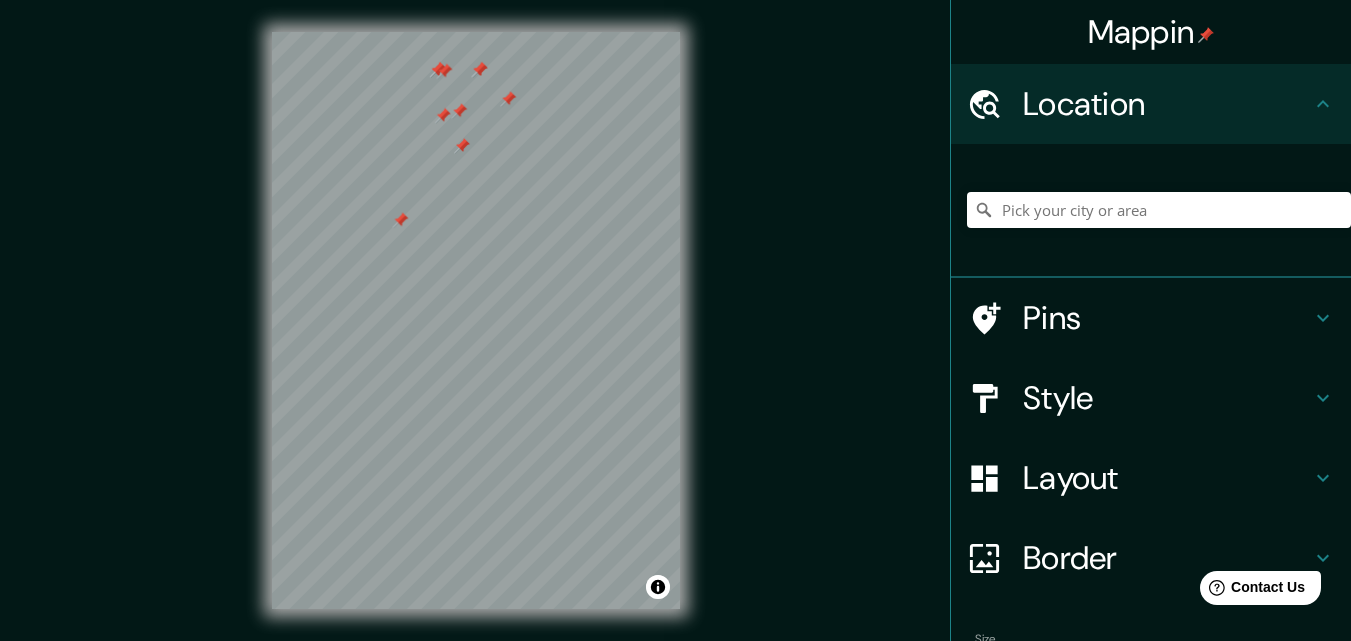 click on "© Mapbox   © OpenStreetMap   Improve this map" at bounding box center [476, 320] 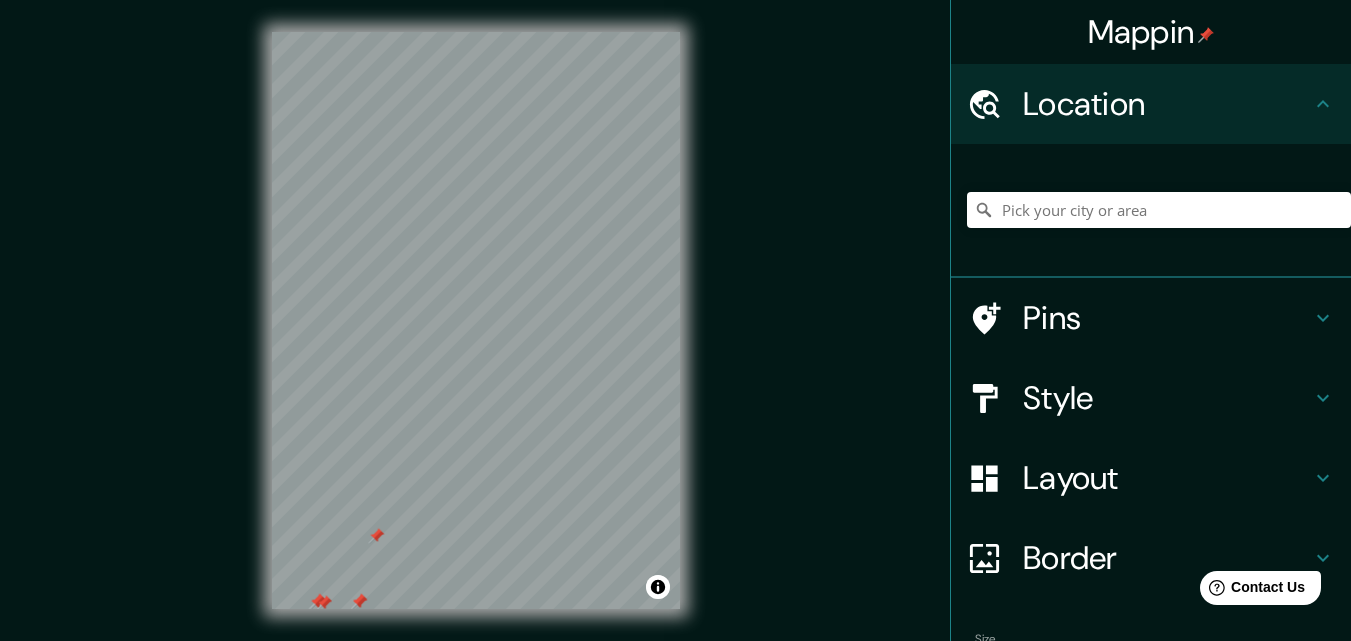 click on "Mappin Location Pins Style Layout Border Choose a border.  Hint : you can make layers of the frame opaque to create some cool effects. None Simple Transparent Fancy Size A4 single Zoom level too high - zoom in more Create your map © Mapbox   © OpenStreetMap   Improve this map Any problems, suggestions, or concerns please email    help@mappin.pro . . ." at bounding box center [675, 320] 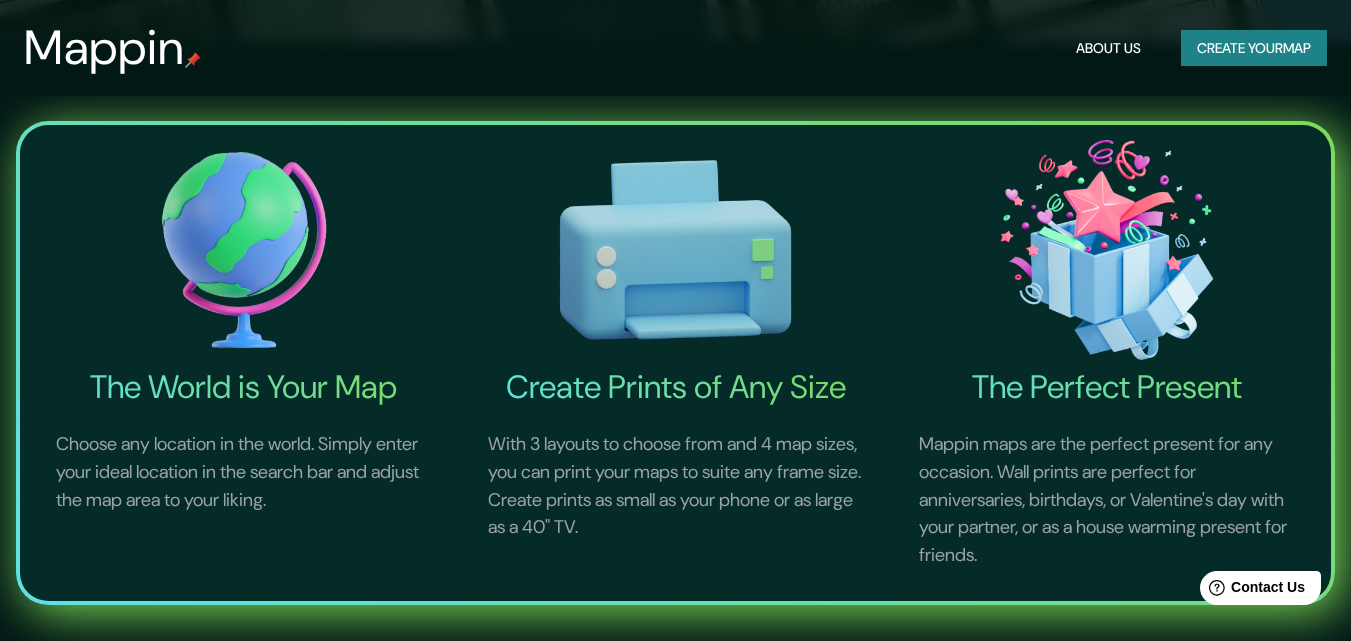 scroll, scrollTop: 700, scrollLeft: 0, axis: vertical 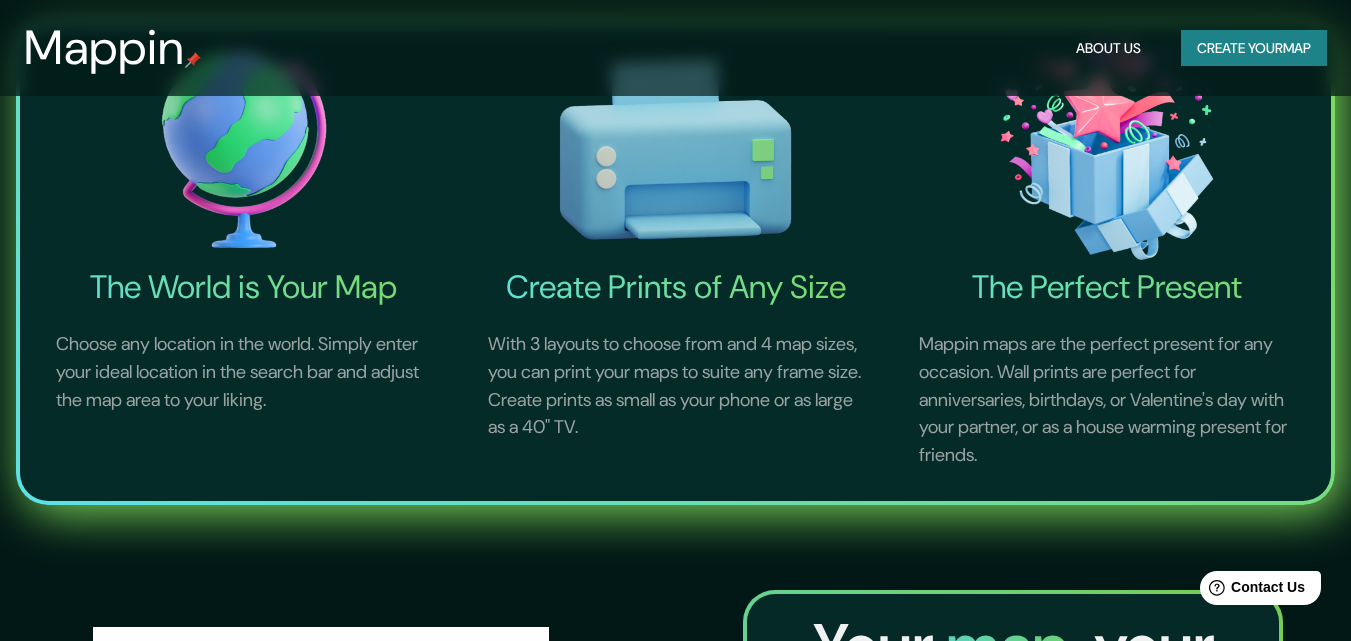 click at bounding box center (244, 150) 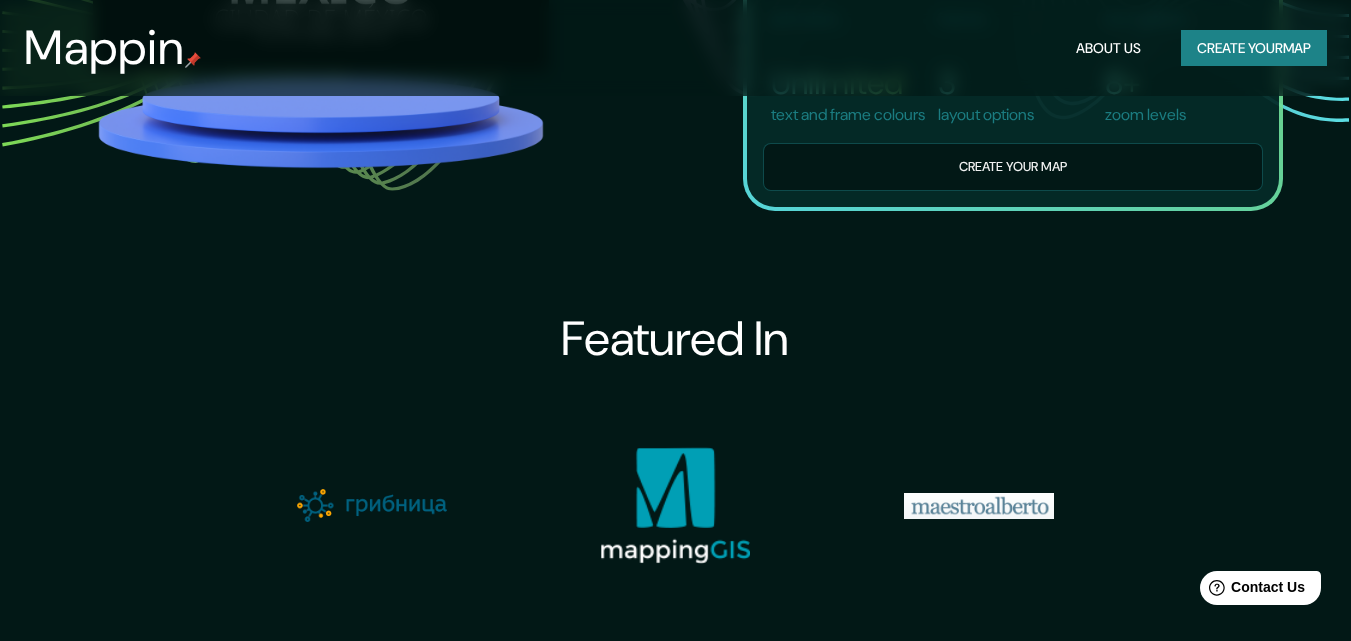 scroll, scrollTop: 2000, scrollLeft: 0, axis: vertical 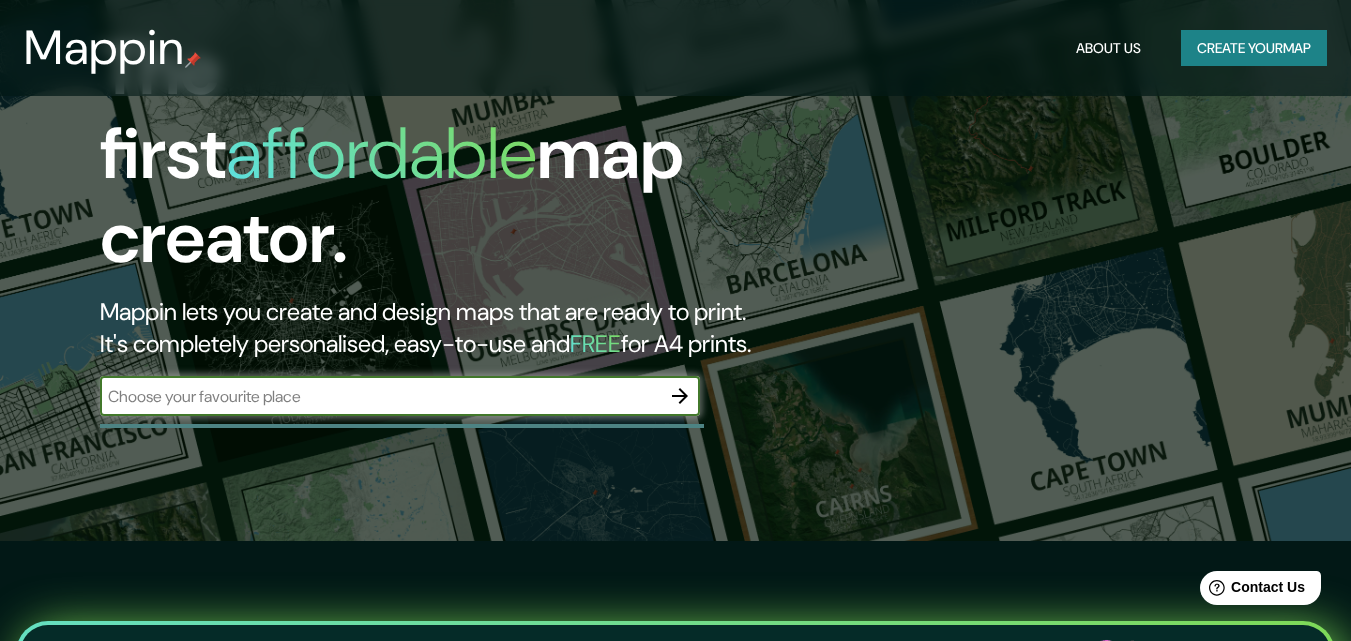 click 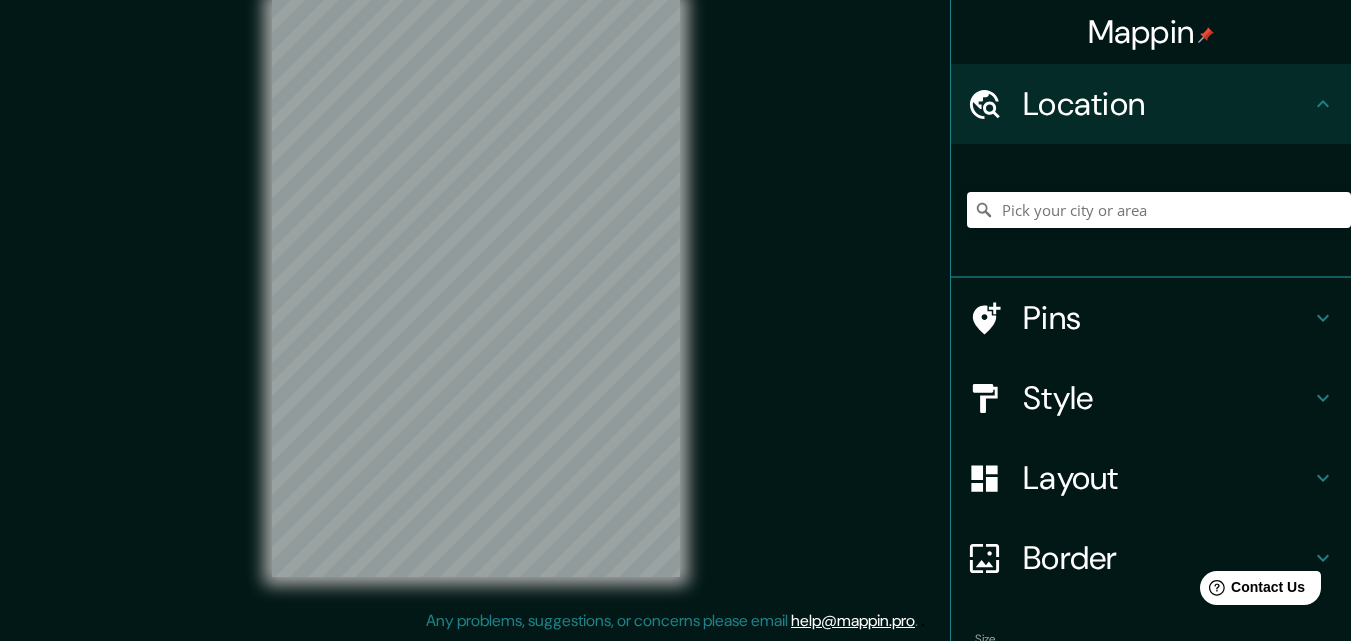 scroll, scrollTop: 0, scrollLeft: 0, axis: both 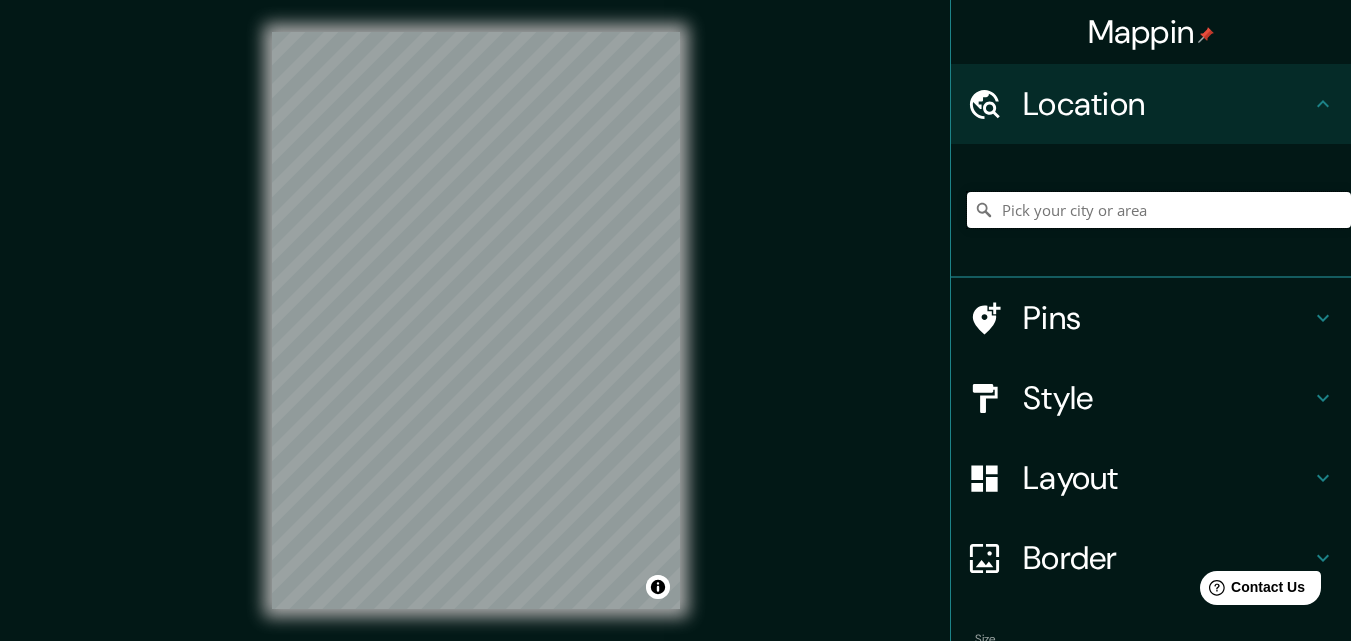 click at bounding box center [1159, 210] 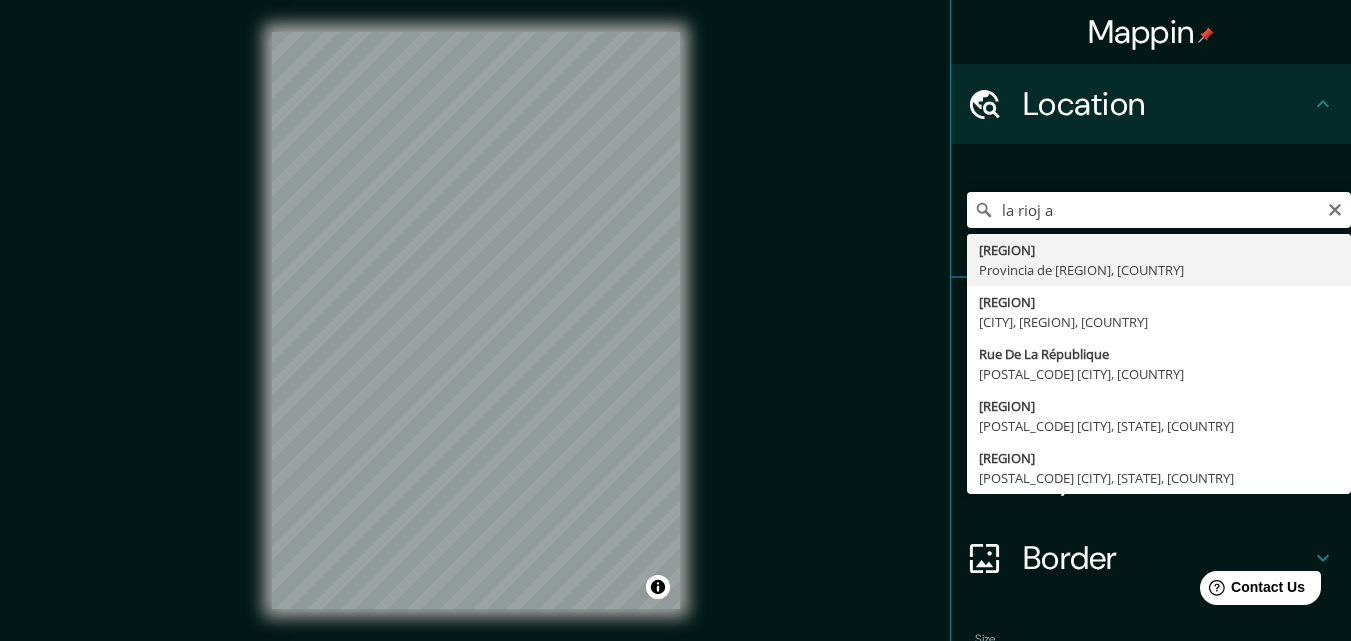 type on "La Rioja, Provincia de La Rioja, Argentina" 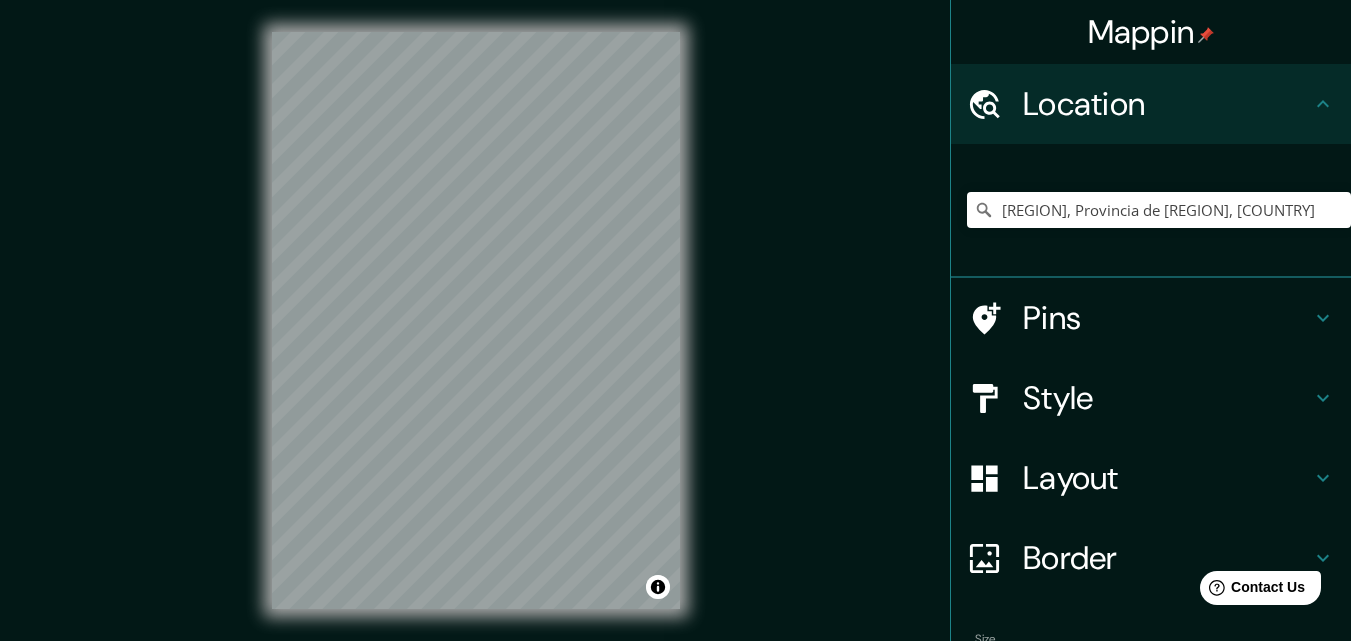 click on "© Mapbox   © OpenStreetMap   Improve this map" at bounding box center [476, 320] 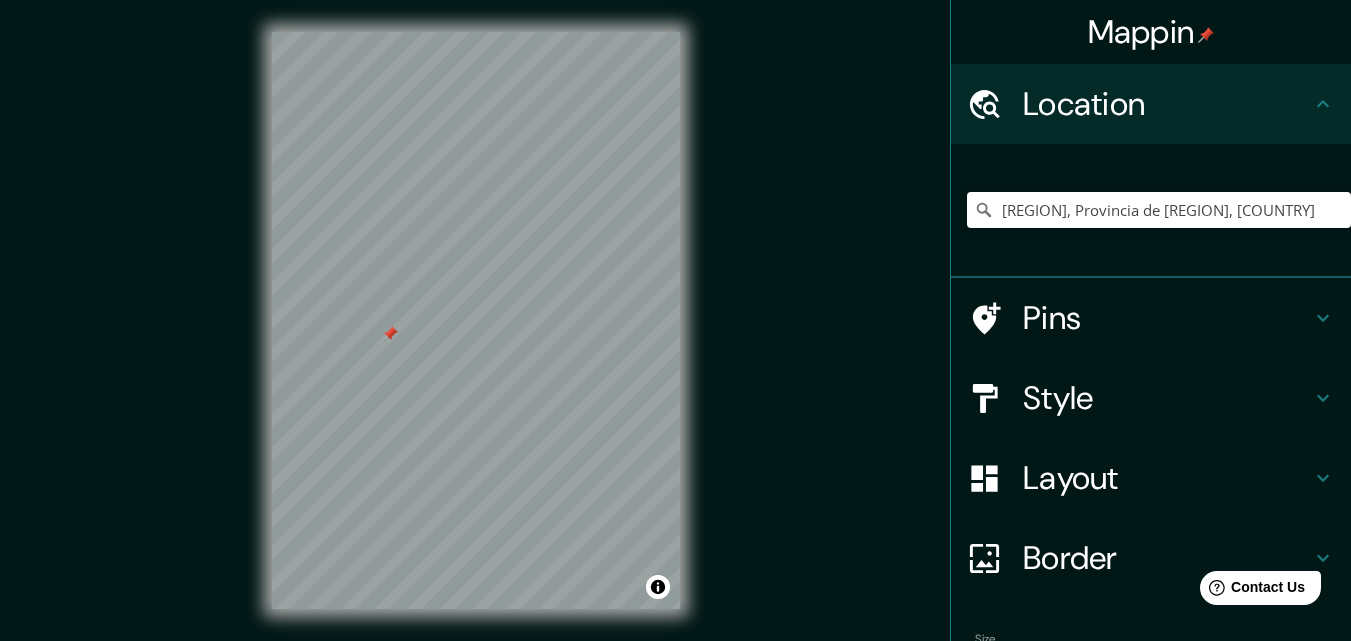 click at bounding box center (390, 334) 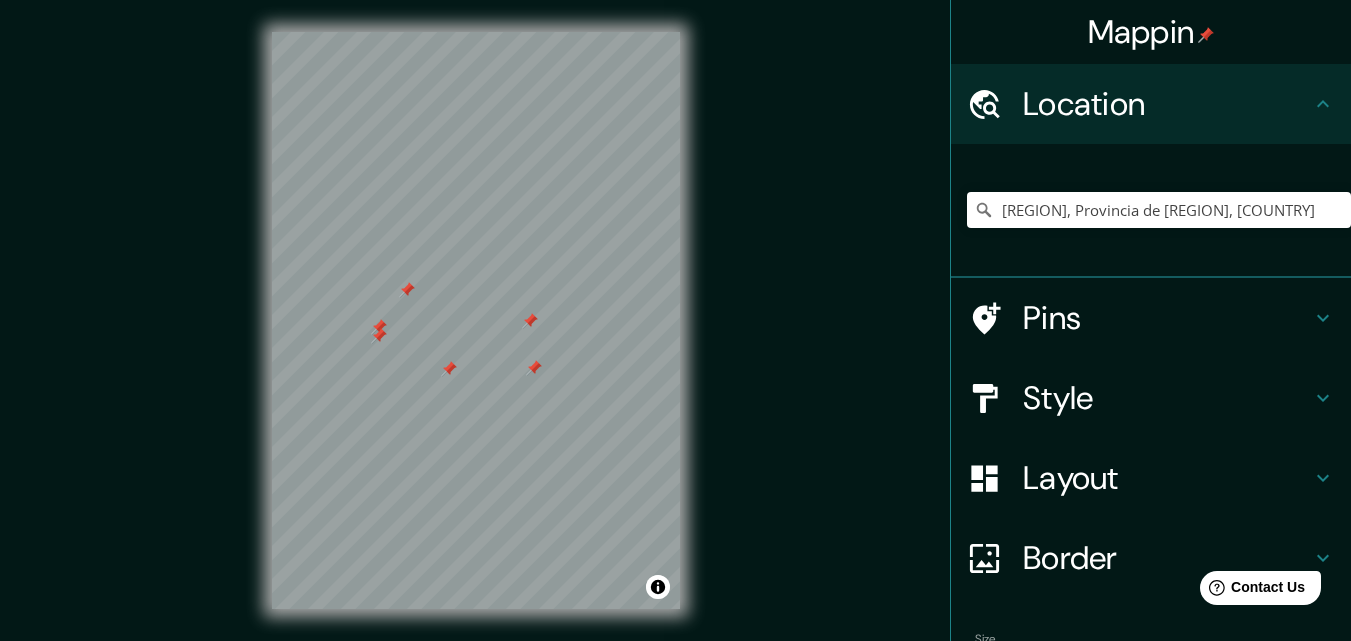 click on "Pins" at bounding box center [1167, 318] 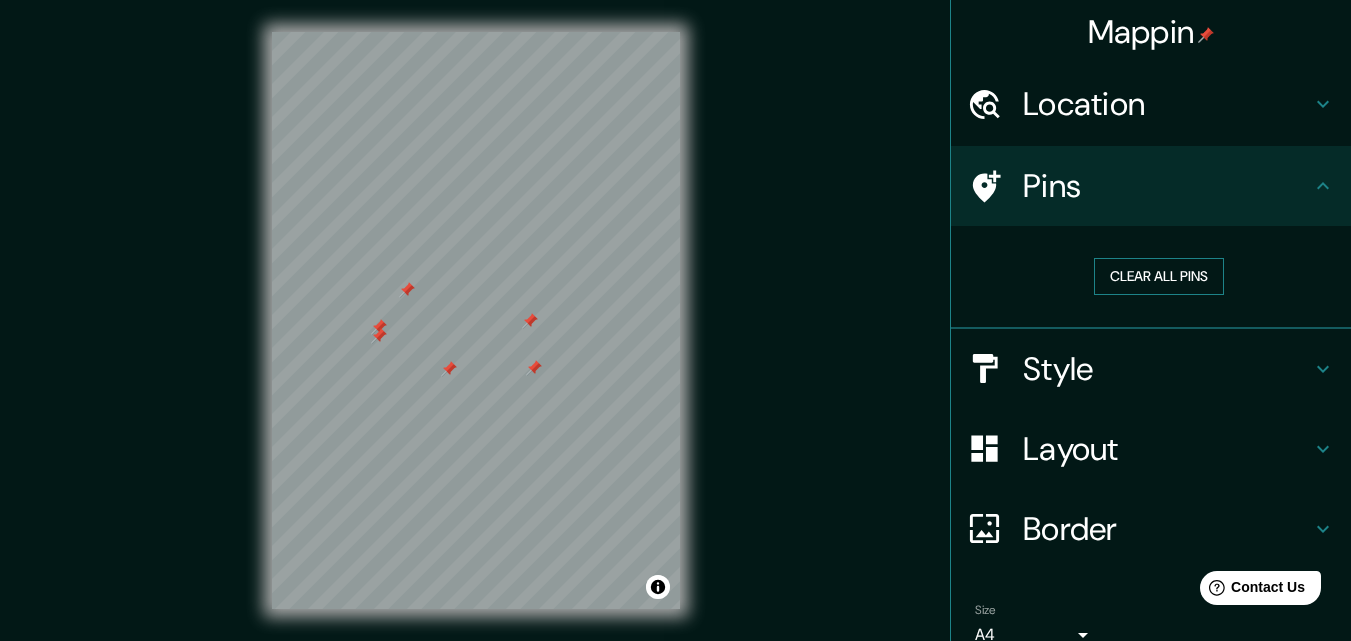 click on "Clear all pins" at bounding box center (1159, 276) 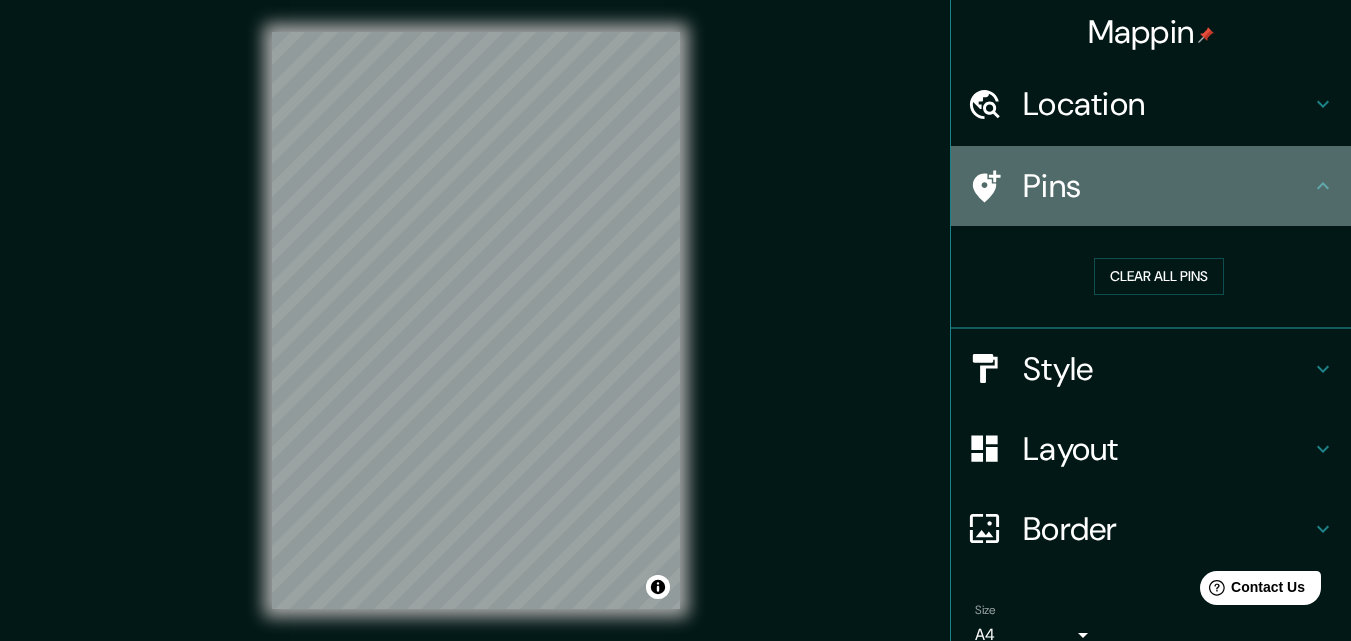 click on "Pins" at bounding box center (1167, 186) 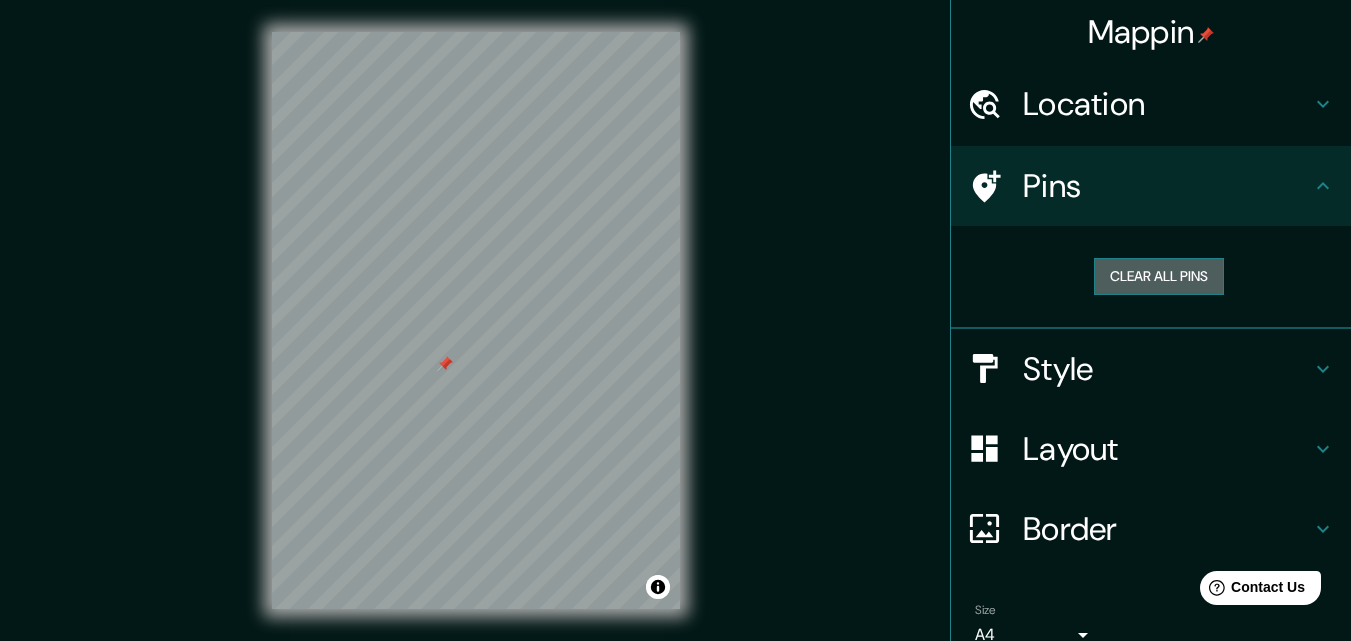 click on "Clear all pins" at bounding box center (1159, 276) 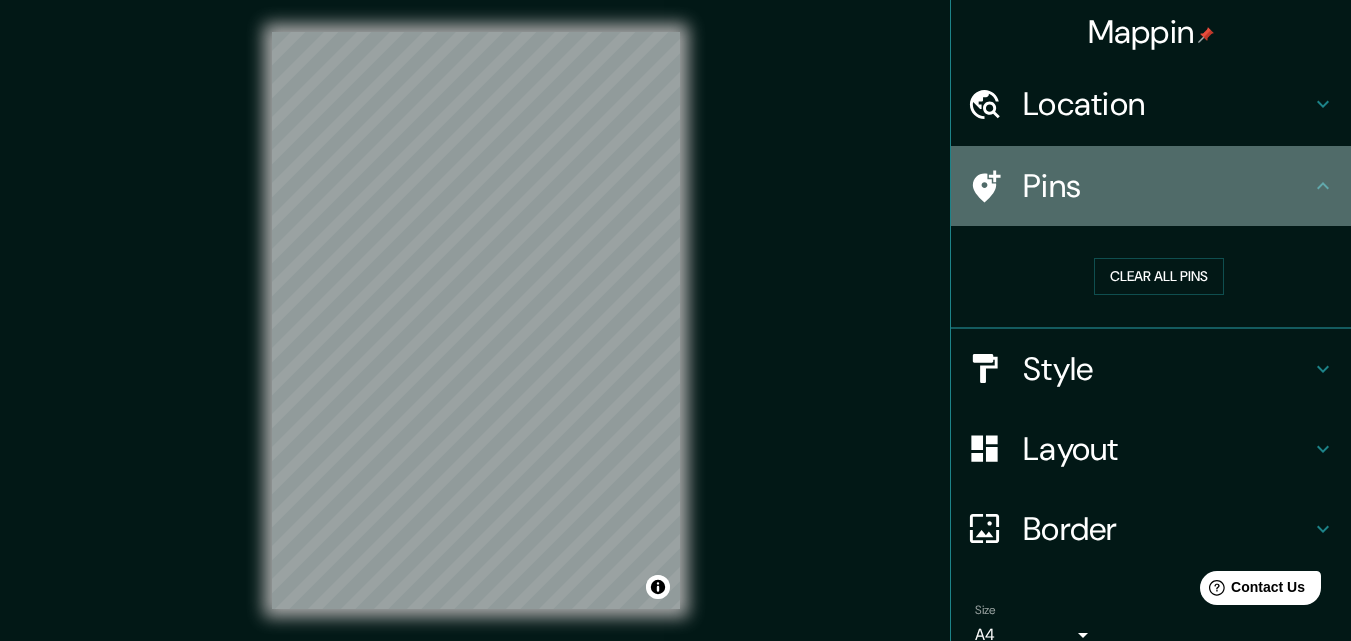 click 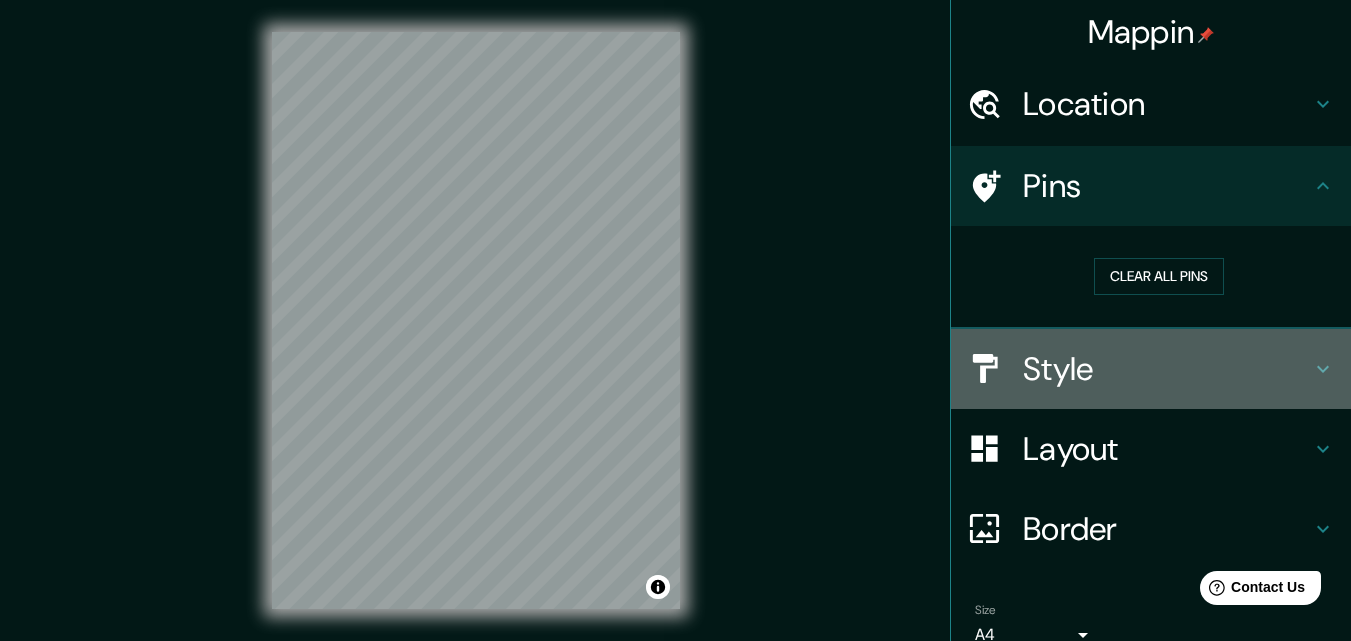 click on "Style" at bounding box center [1167, 369] 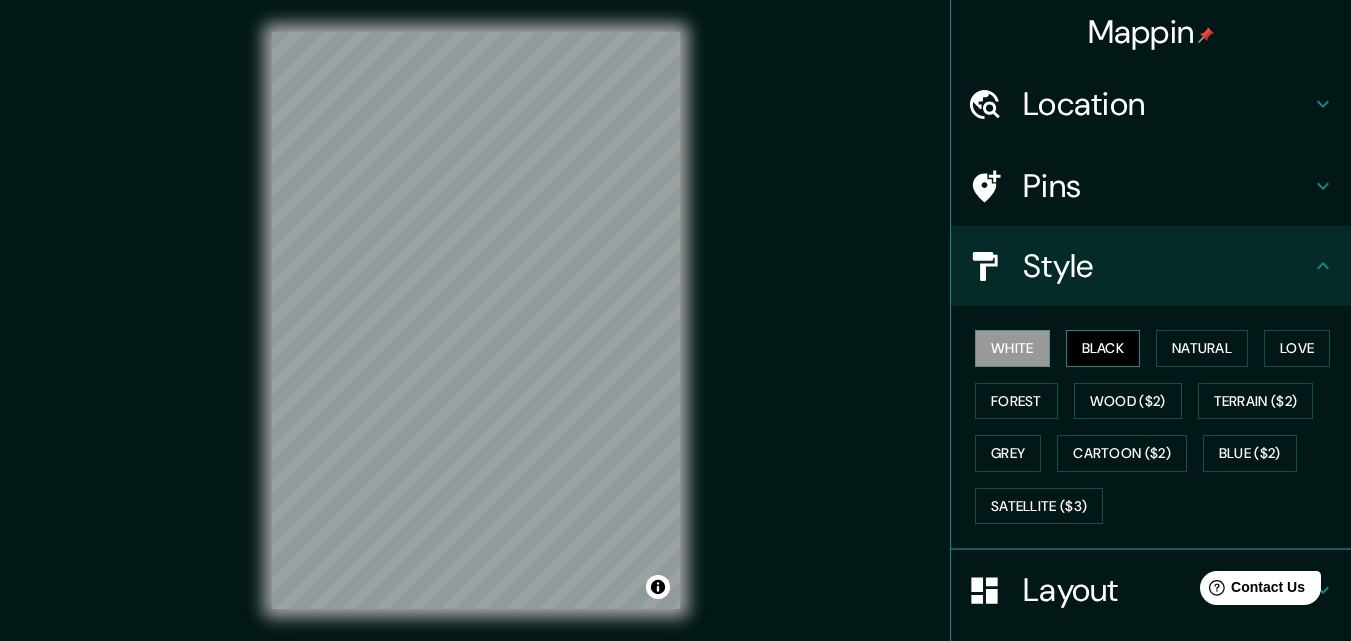 click on "Black" at bounding box center [1103, 348] 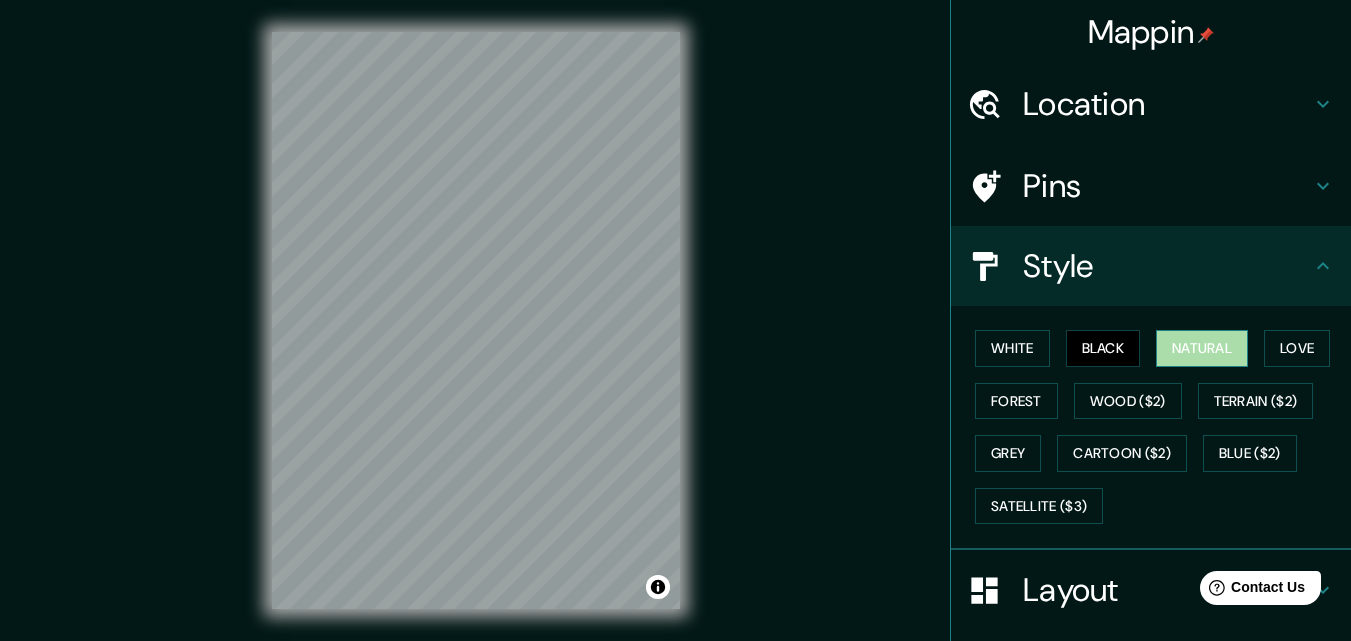 click on "Natural" at bounding box center (1202, 348) 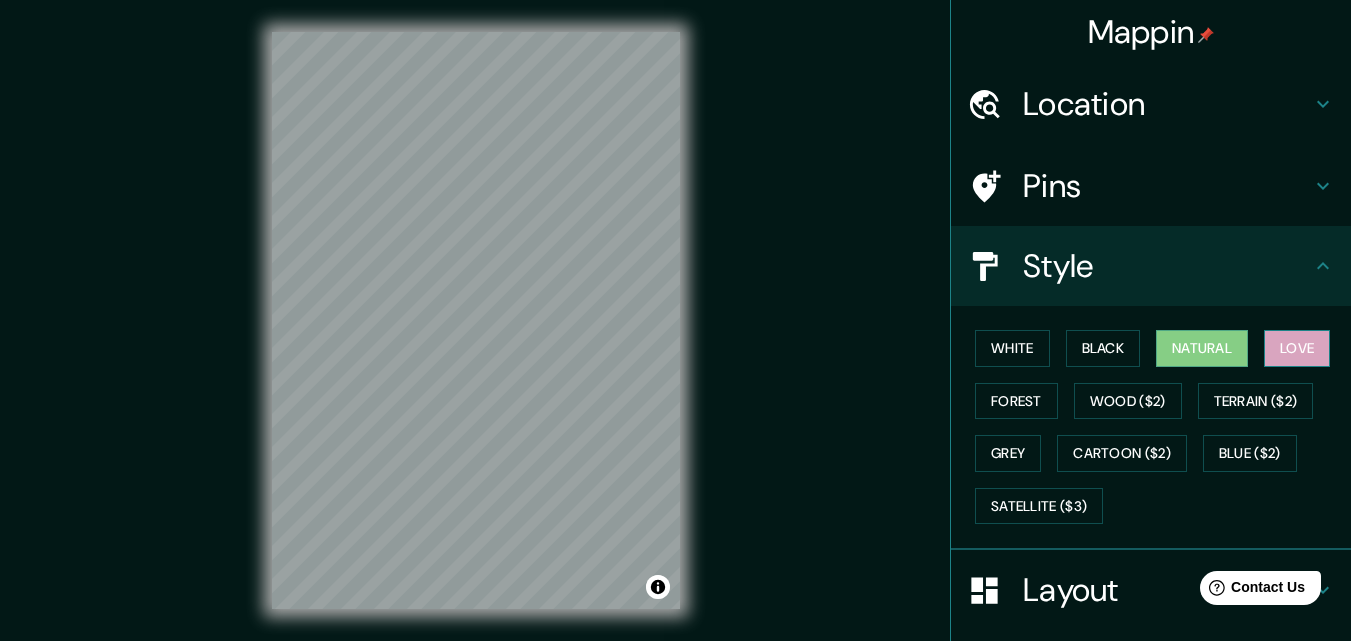 click on "Love" at bounding box center [1297, 348] 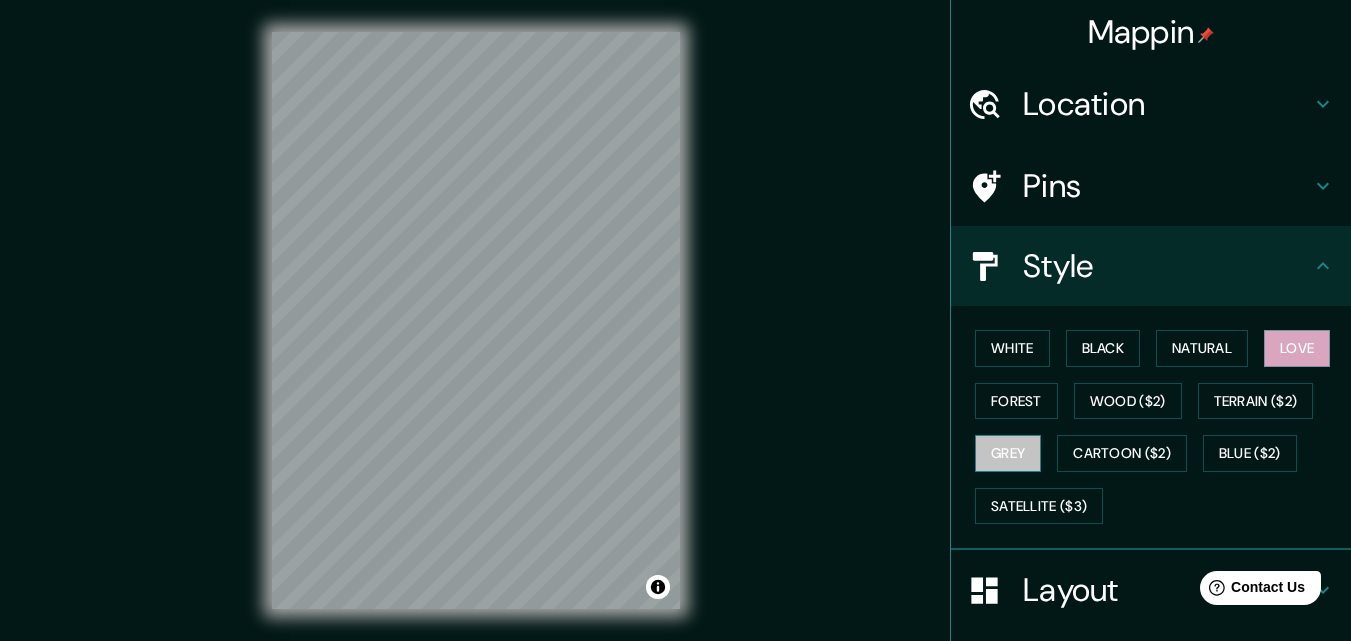 click on "Grey" at bounding box center (1008, 453) 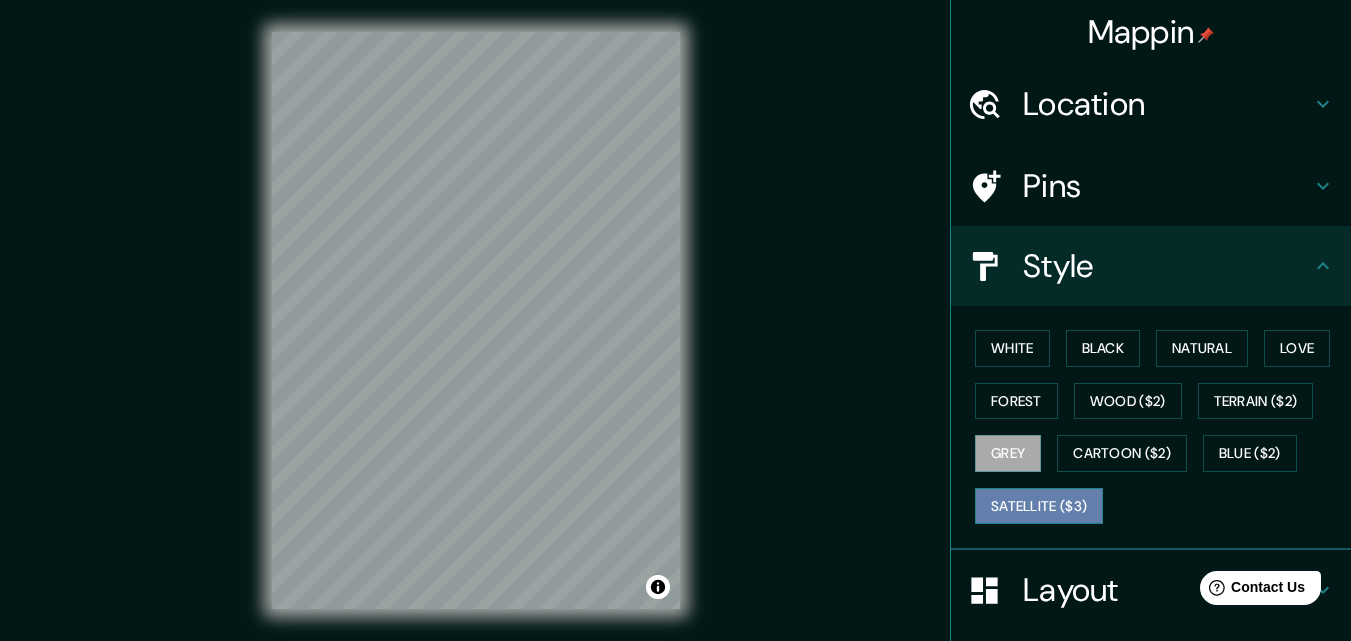 click on "Satellite ($3)" at bounding box center [1039, 506] 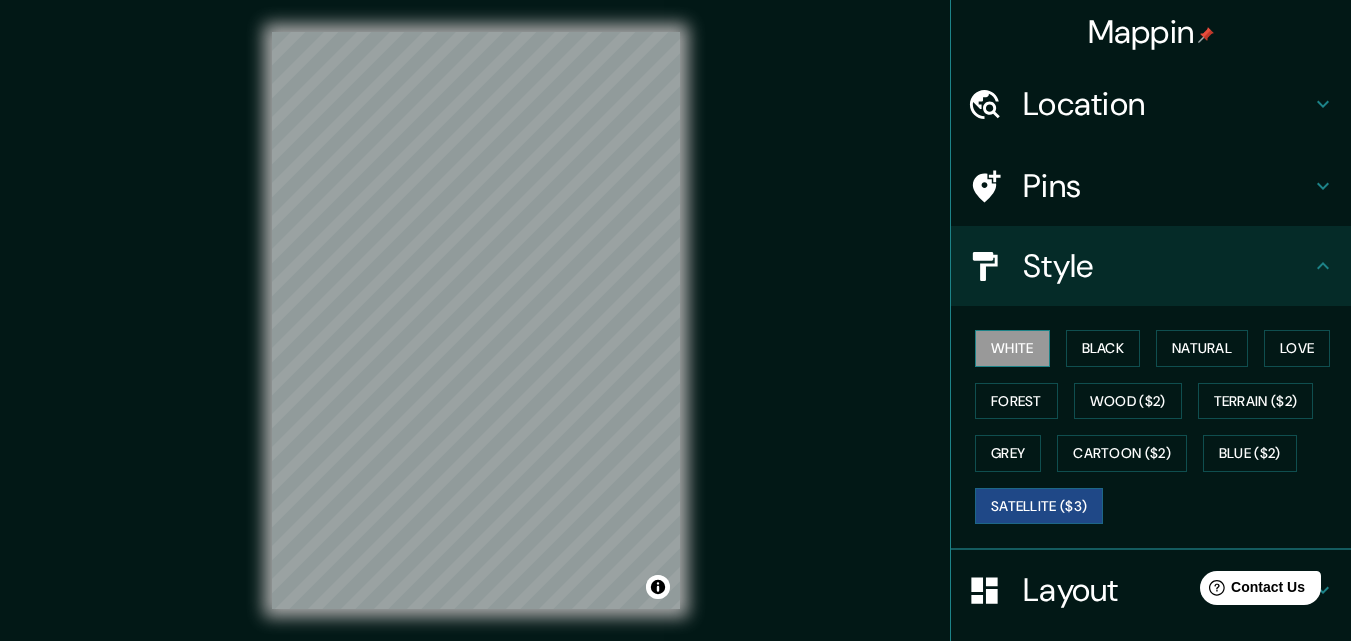 click on "White" at bounding box center [1012, 348] 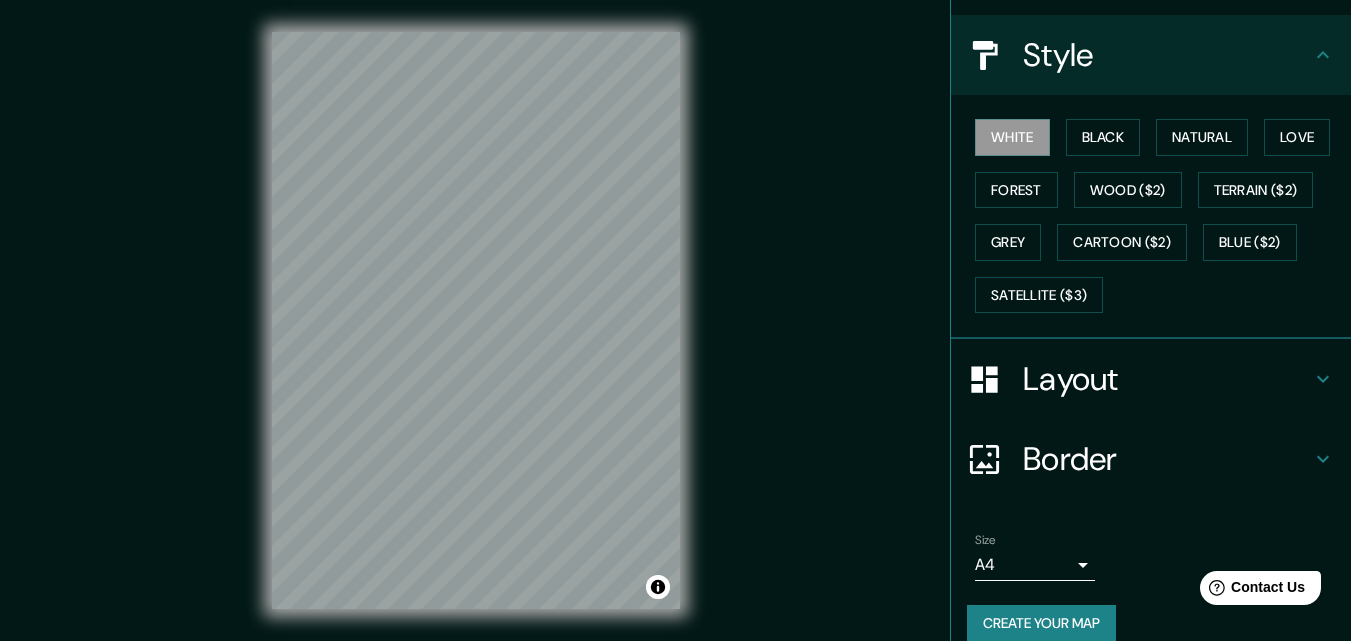 scroll, scrollTop: 236, scrollLeft: 0, axis: vertical 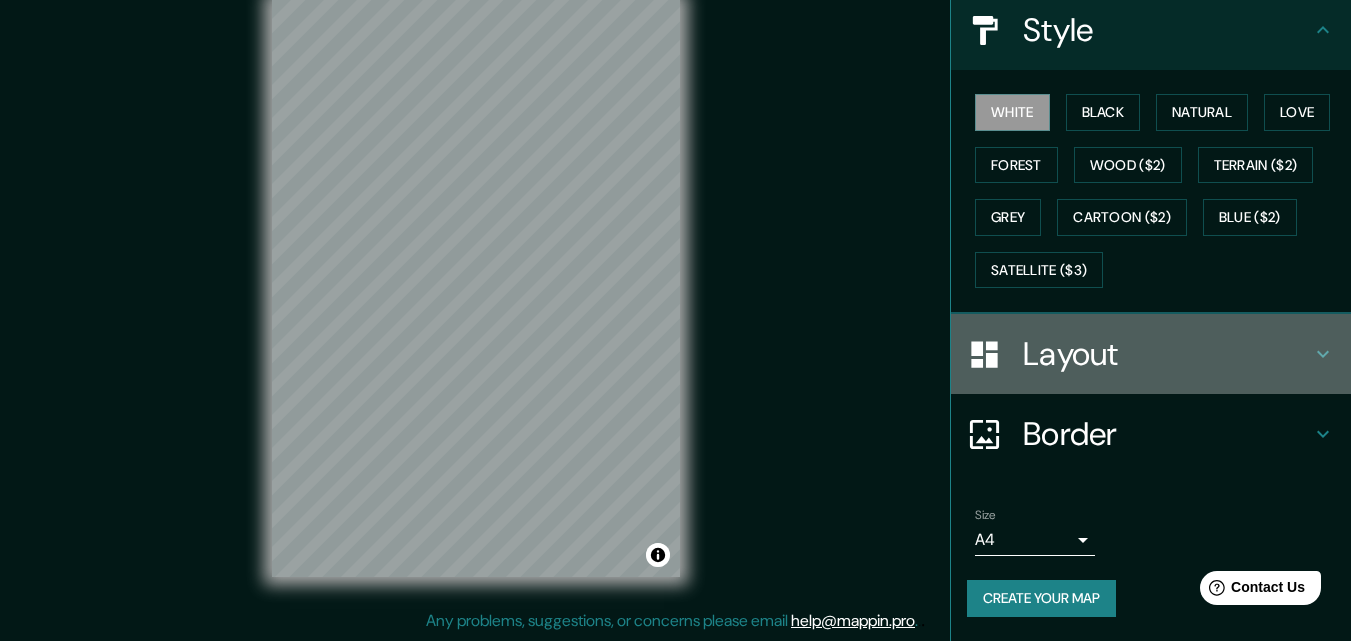 click on "Layout" at bounding box center [1167, 354] 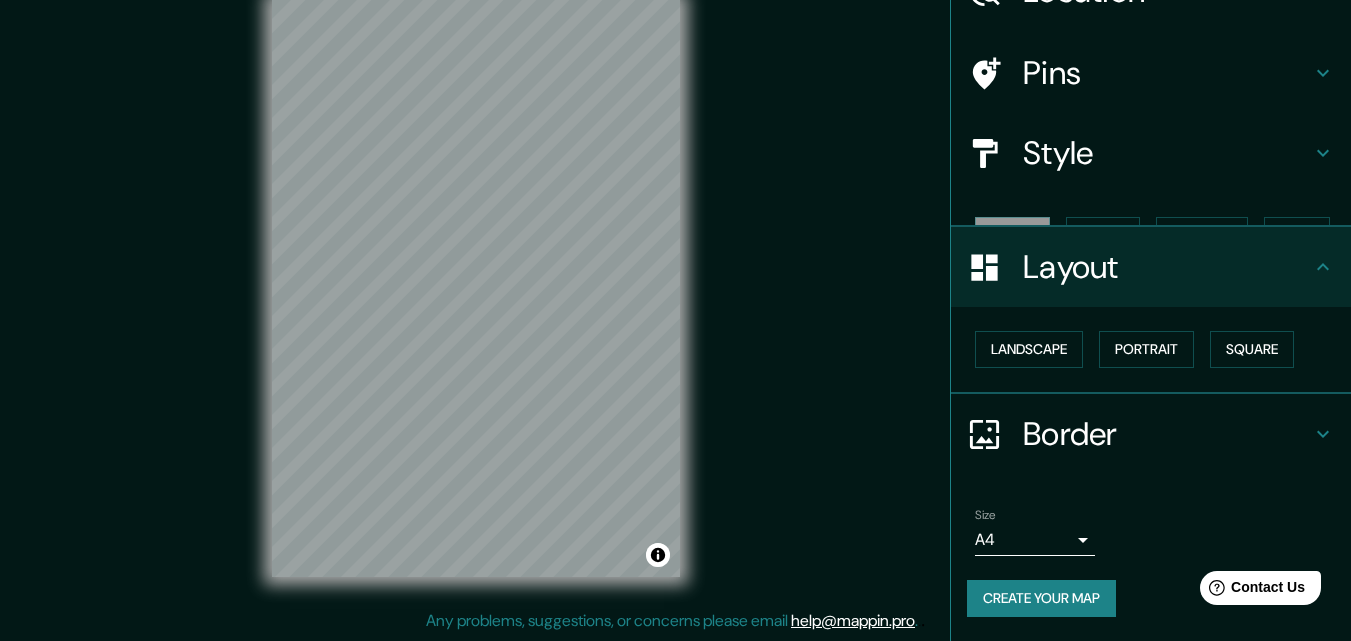 scroll, scrollTop: 78, scrollLeft: 0, axis: vertical 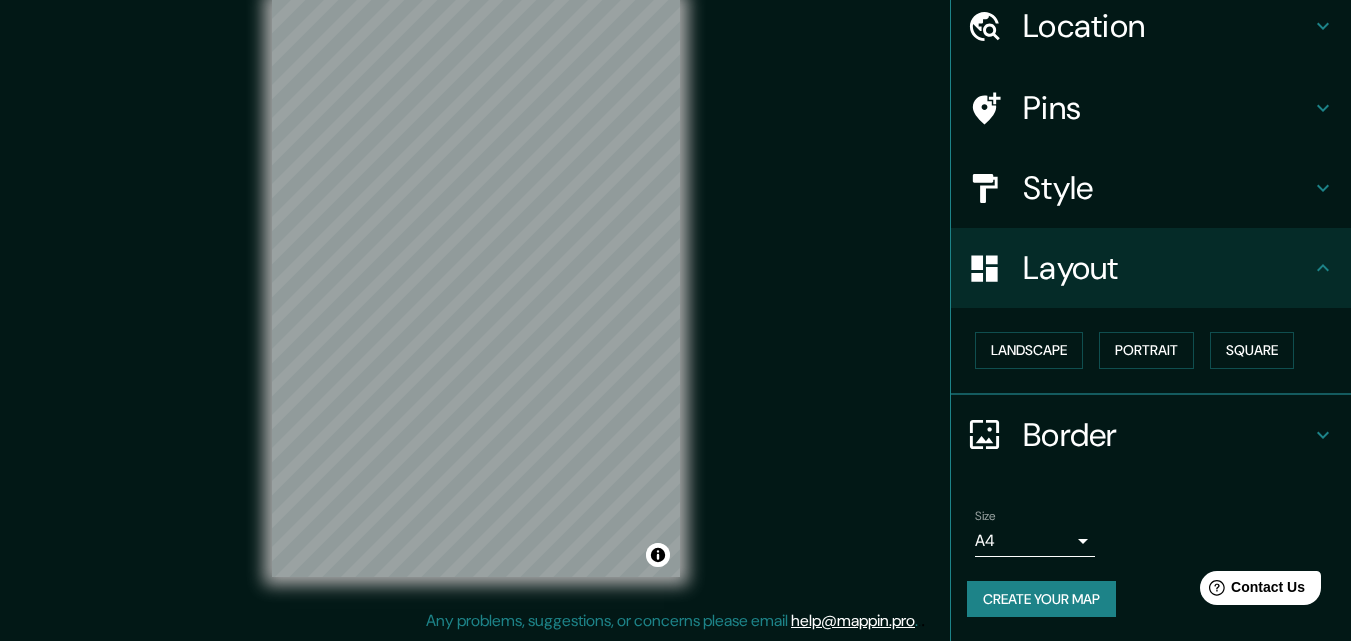 click on "Create your map" at bounding box center [1041, 599] 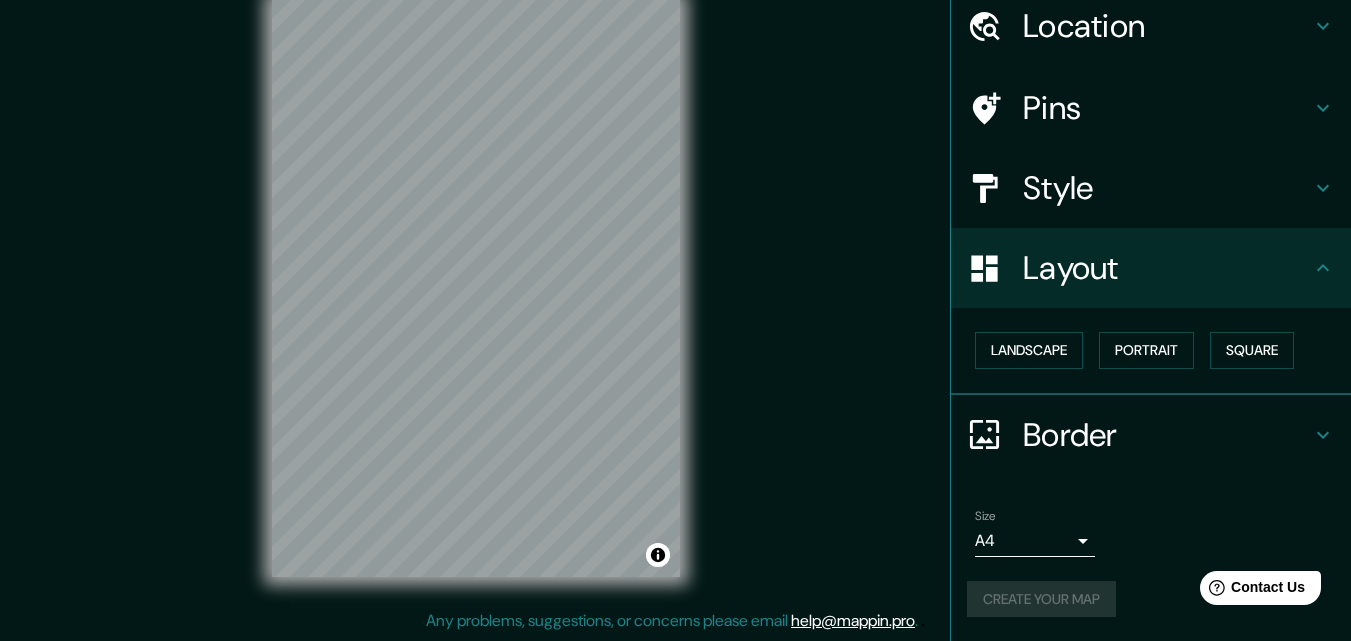 click on "Create your map" at bounding box center [1151, 599] 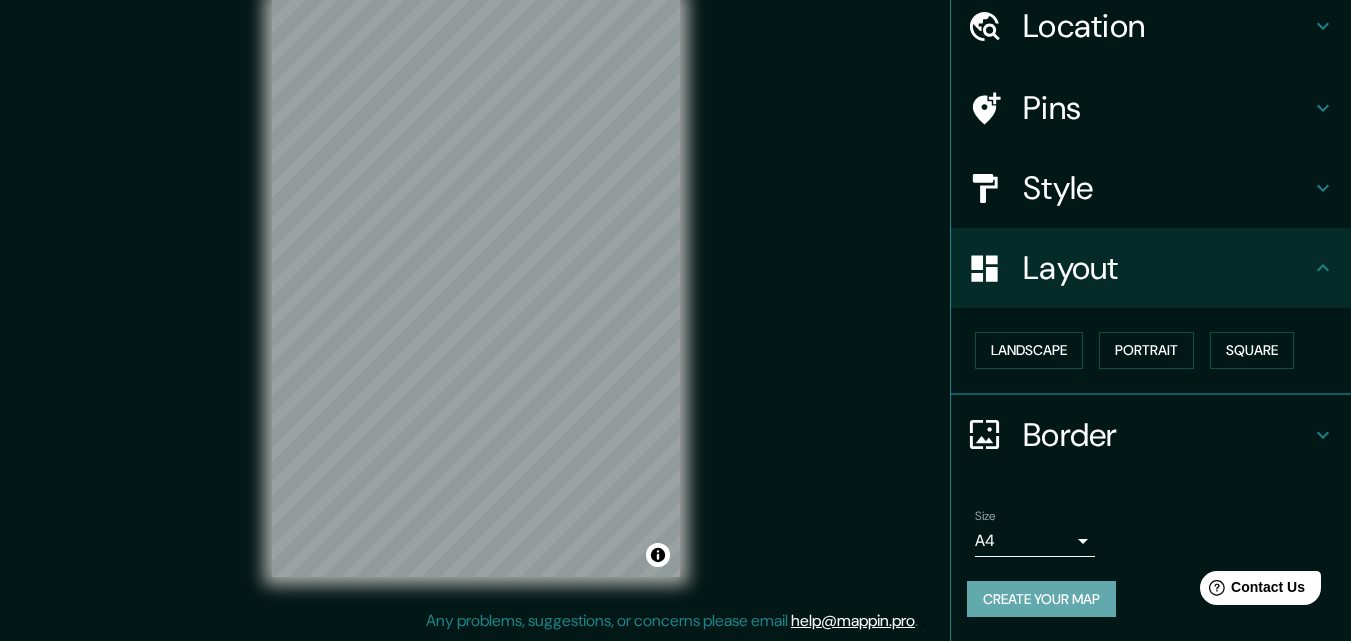 click on "Create your map" at bounding box center [1041, 599] 